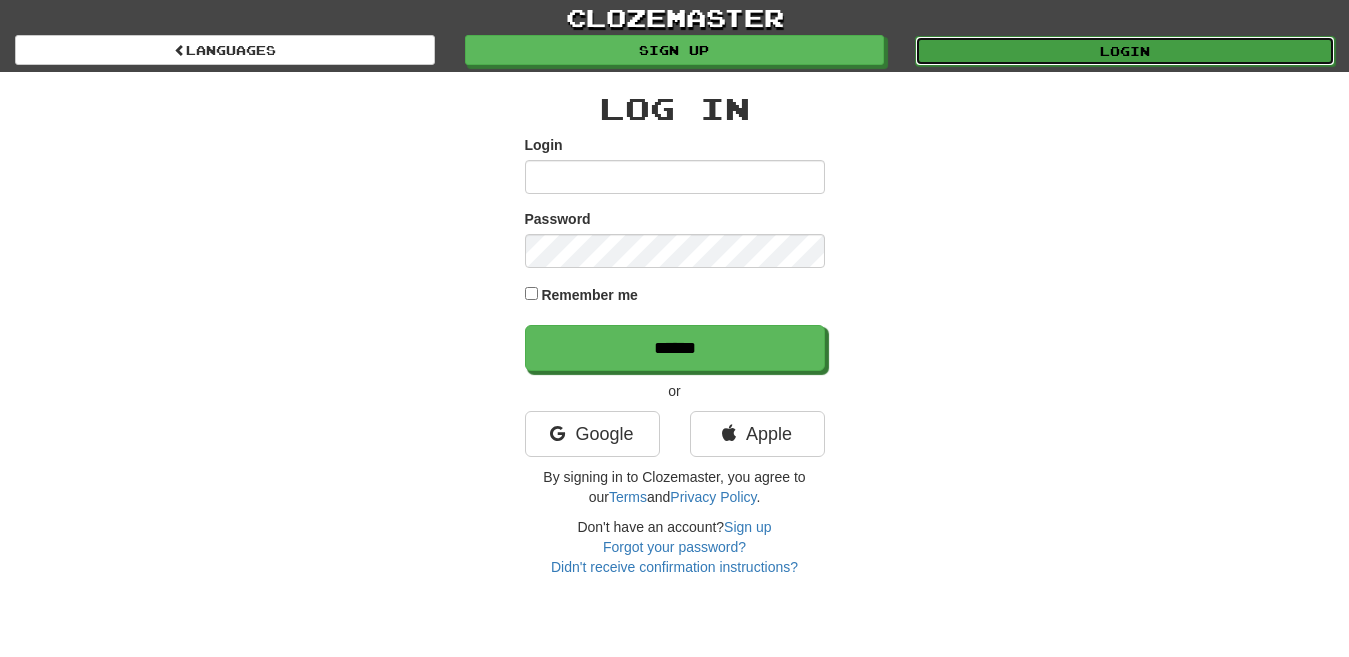 click on "Login" at bounding box center [1125, 51] 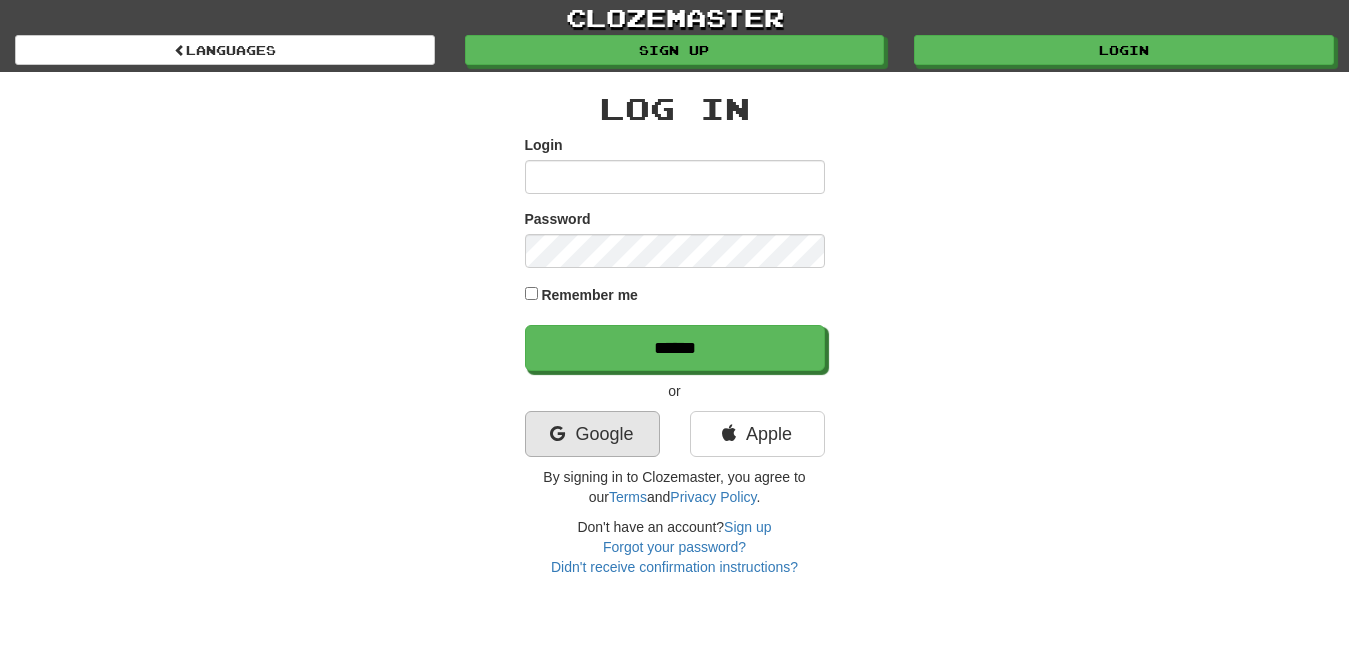 scroll, scrollTop: 0, scrollLeft: 0, axis: both 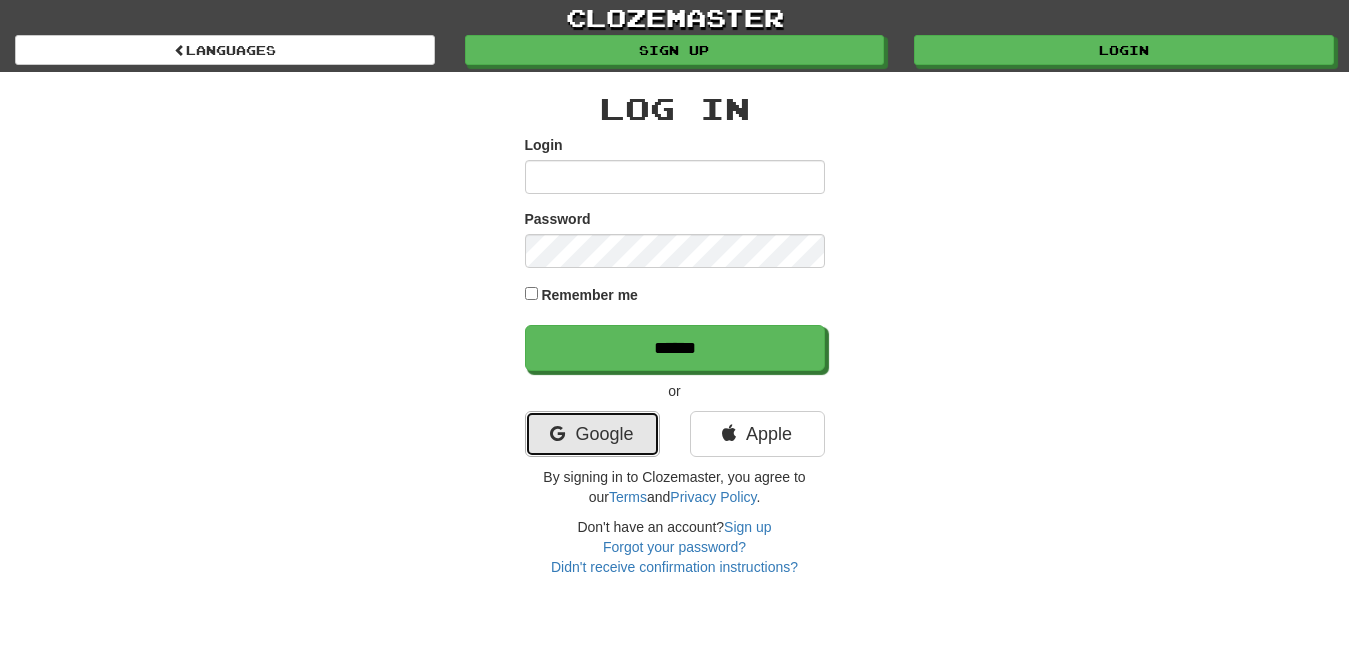 click on "Google" at bounding box center [592, 434] 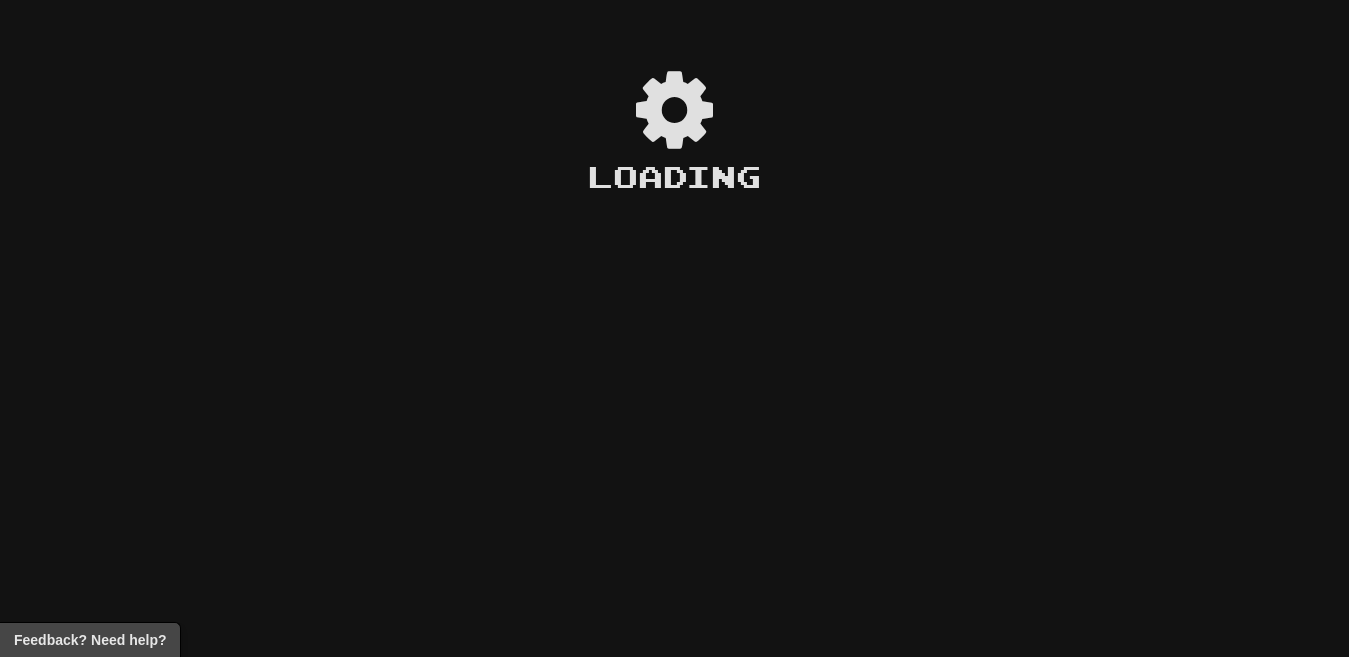scroll, scrollTop: 0, scrollLeft: 0, axis: both 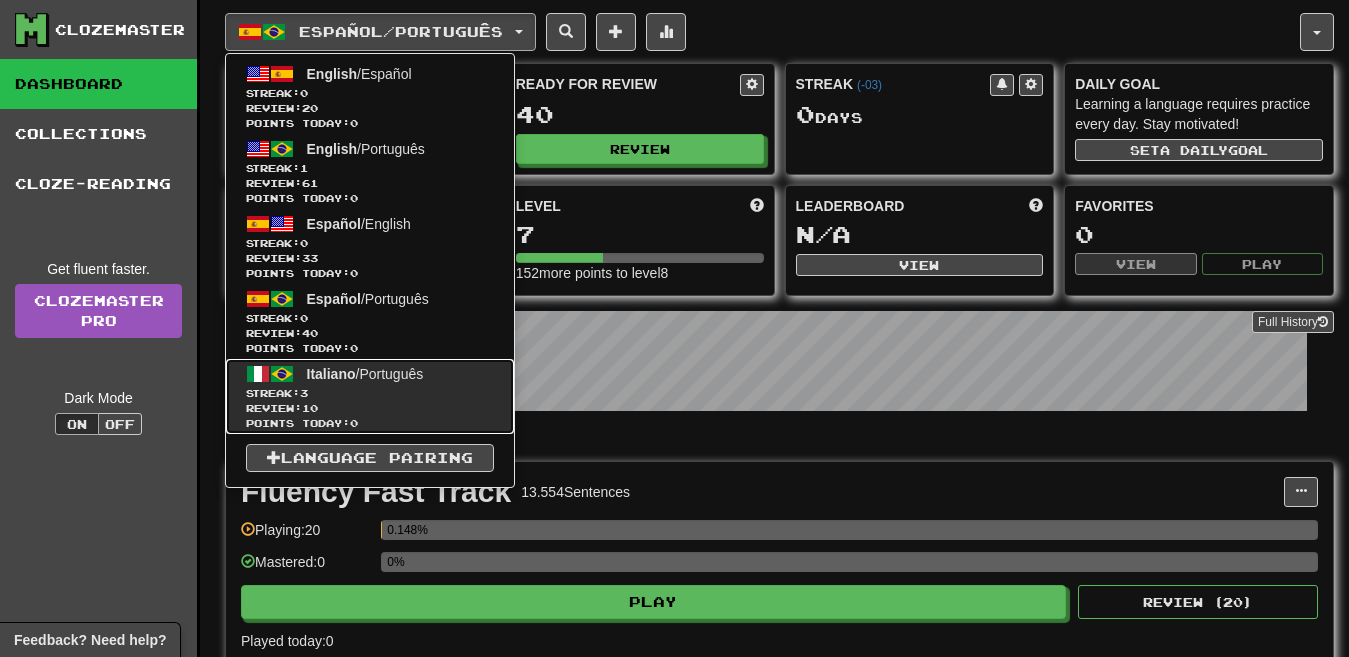 click on "Streak:  3" at bounding box center [370, 393] 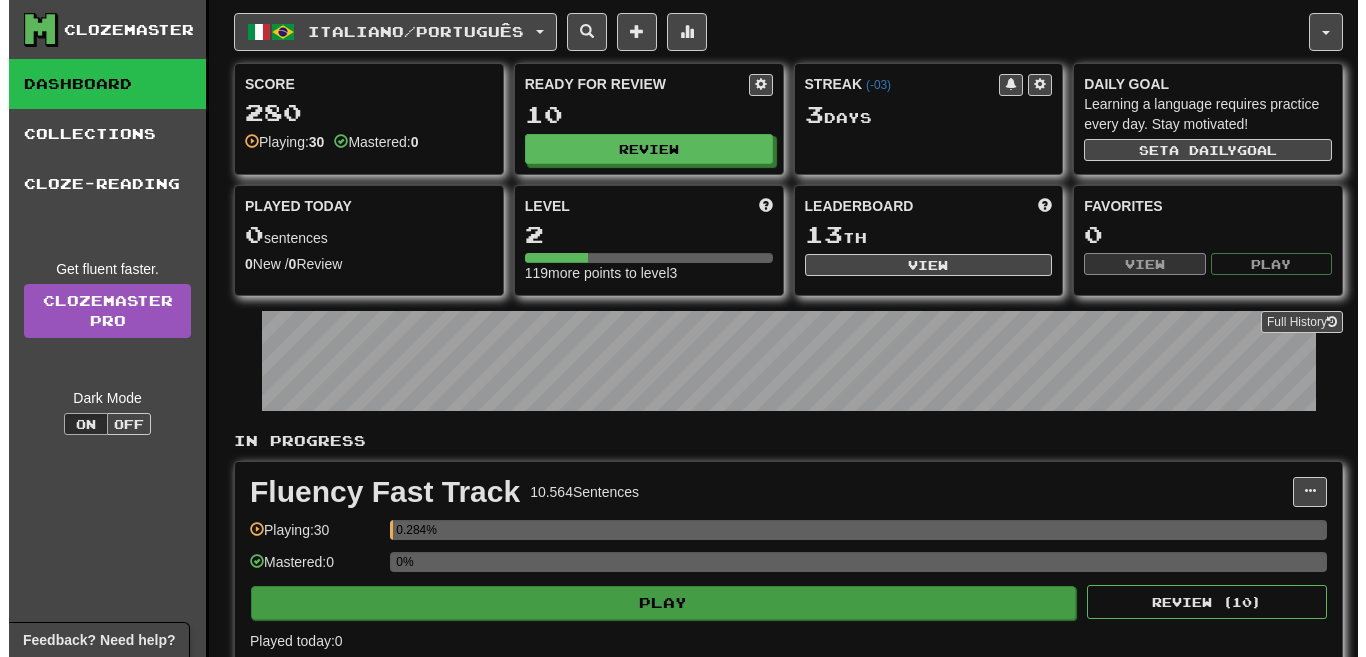 scroll, scrollTop: 202, scrollLeft: 0, axis: vertical 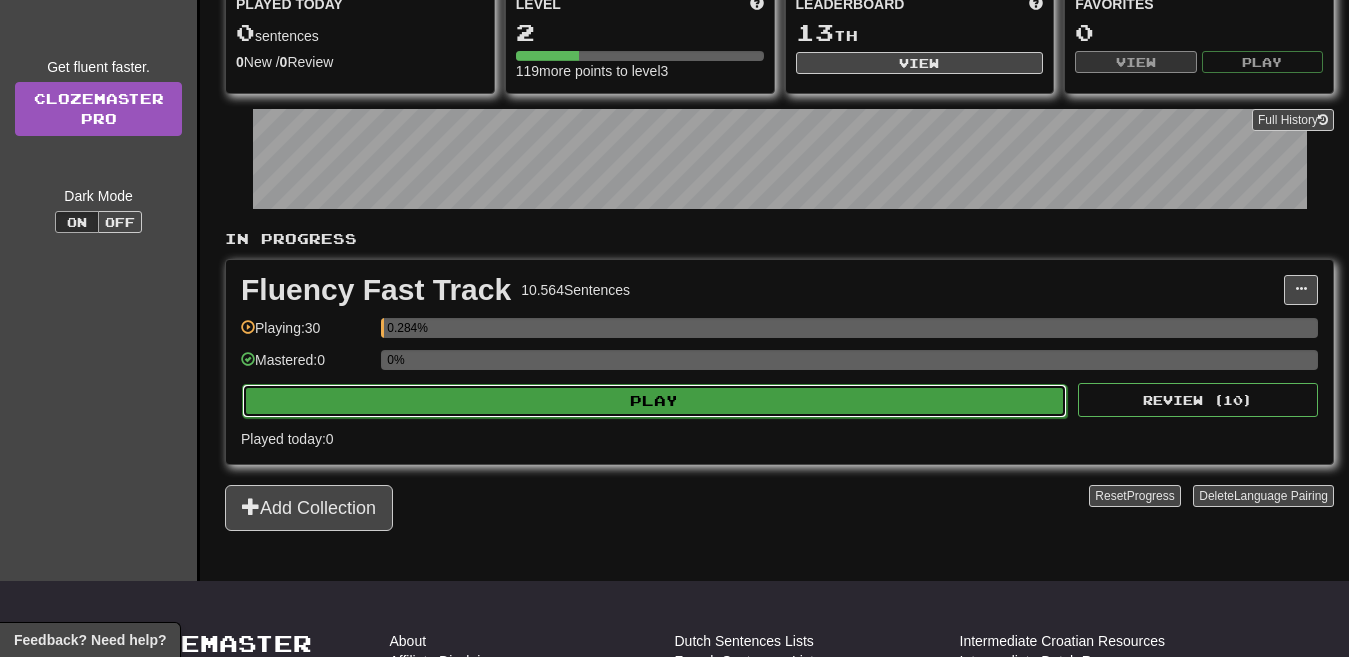 click on "Play" at bounding box center [654, 401] 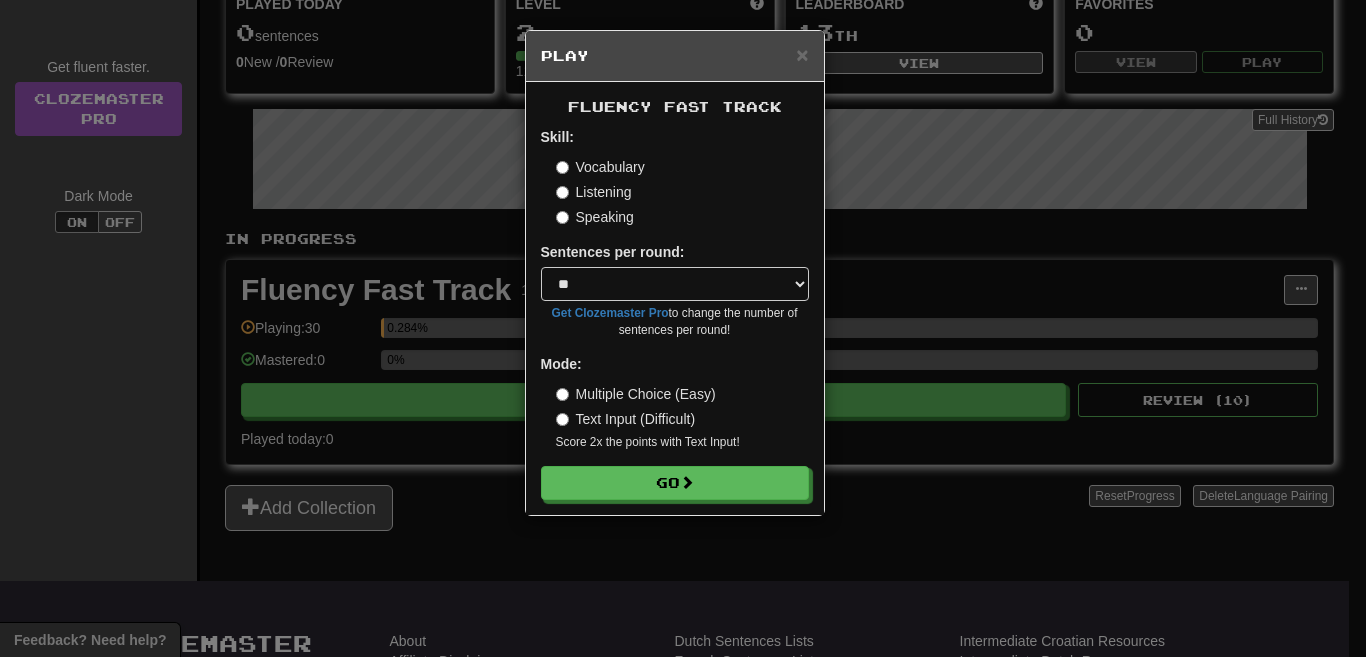scroll, scrollTop: 202, scrollLeft: 0, axis: vertical 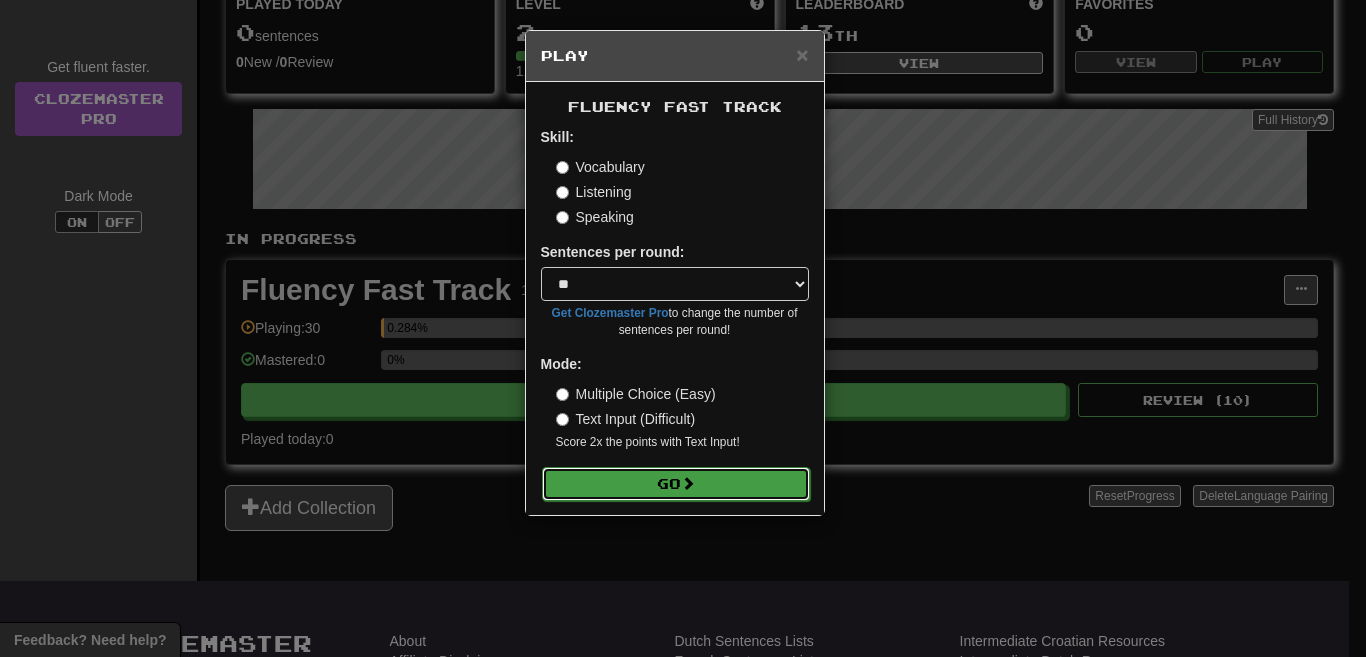 click at bounding box center (688, 483) 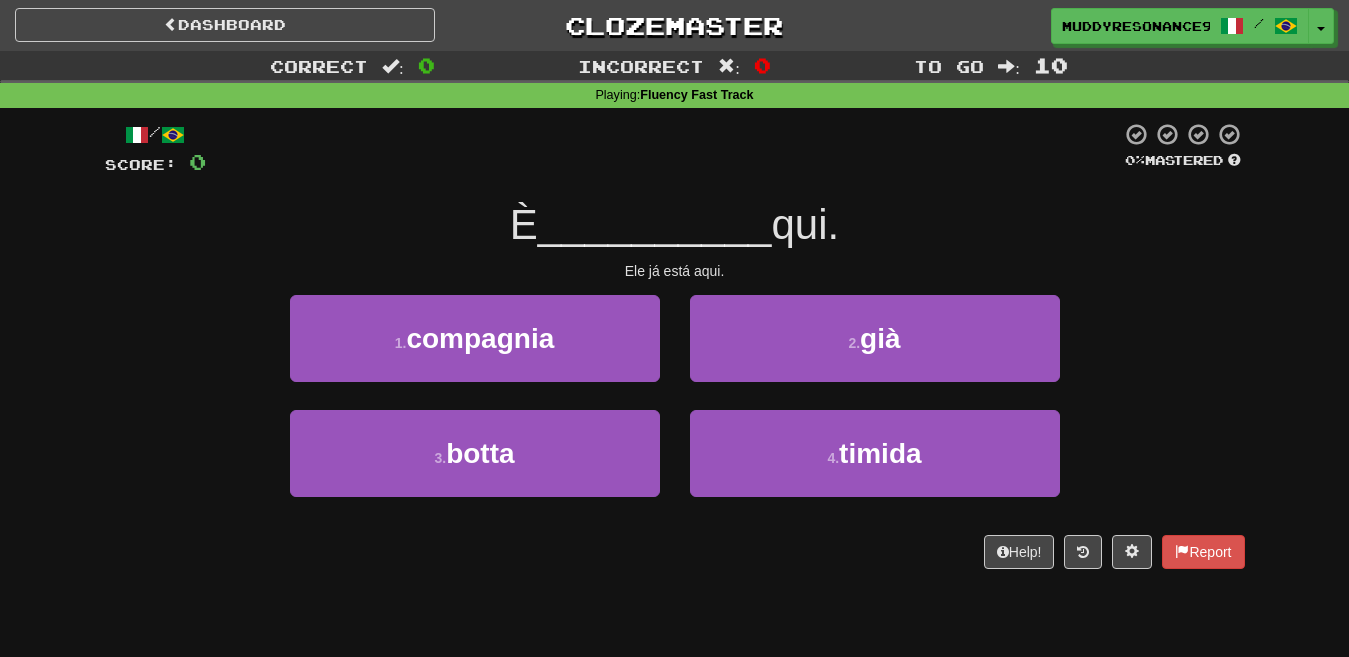 scroll, scrollTop: 0, scrollLeft: 0, axis: both 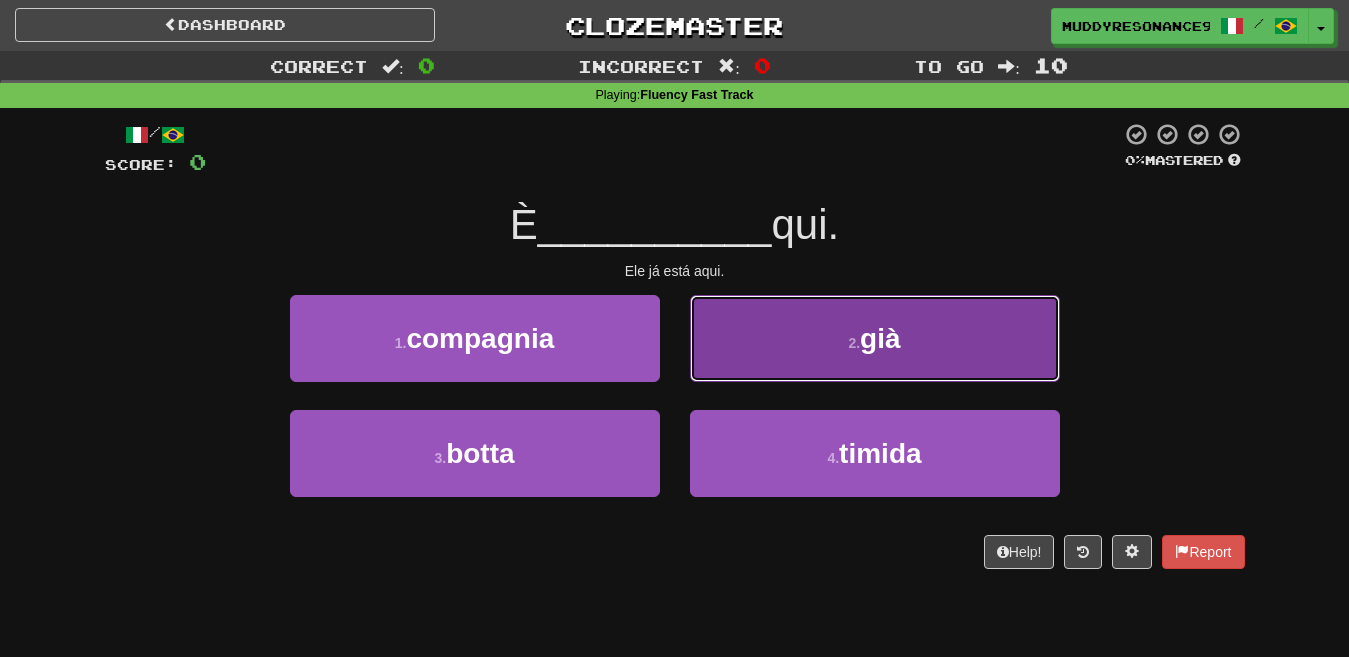 click on "già" at bounding box center [880, 338] 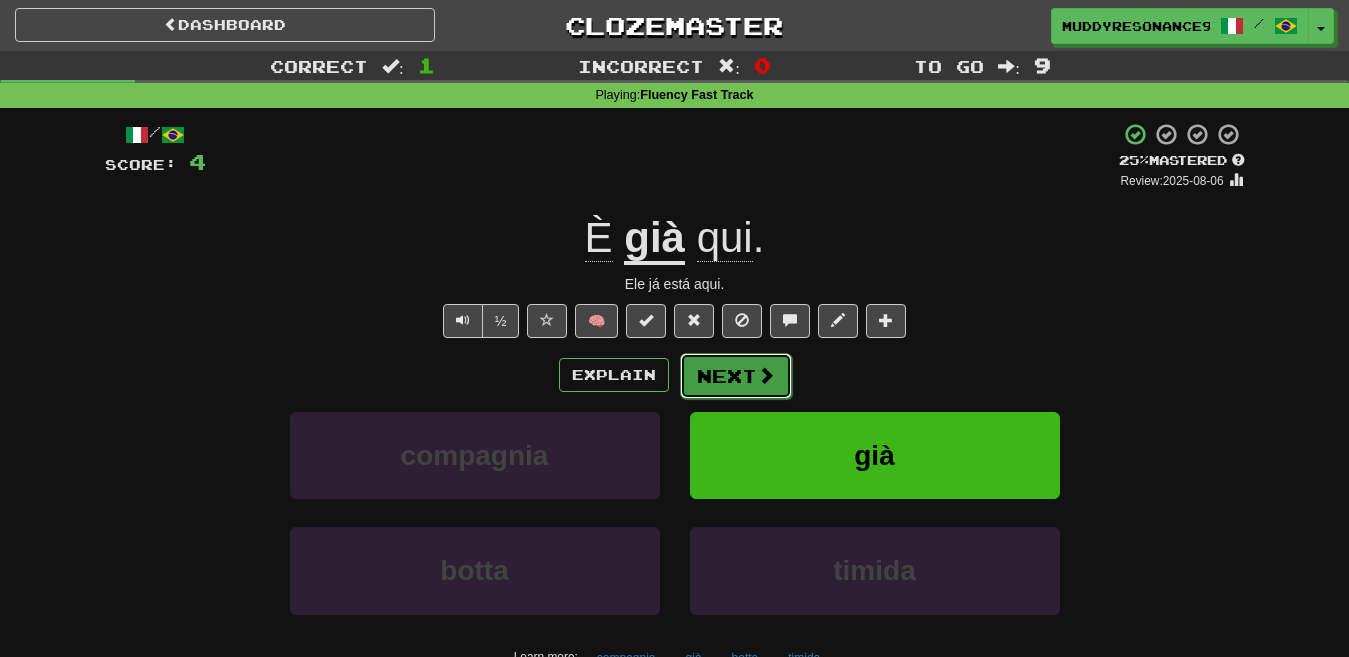 click at bounding box center (766, 375) 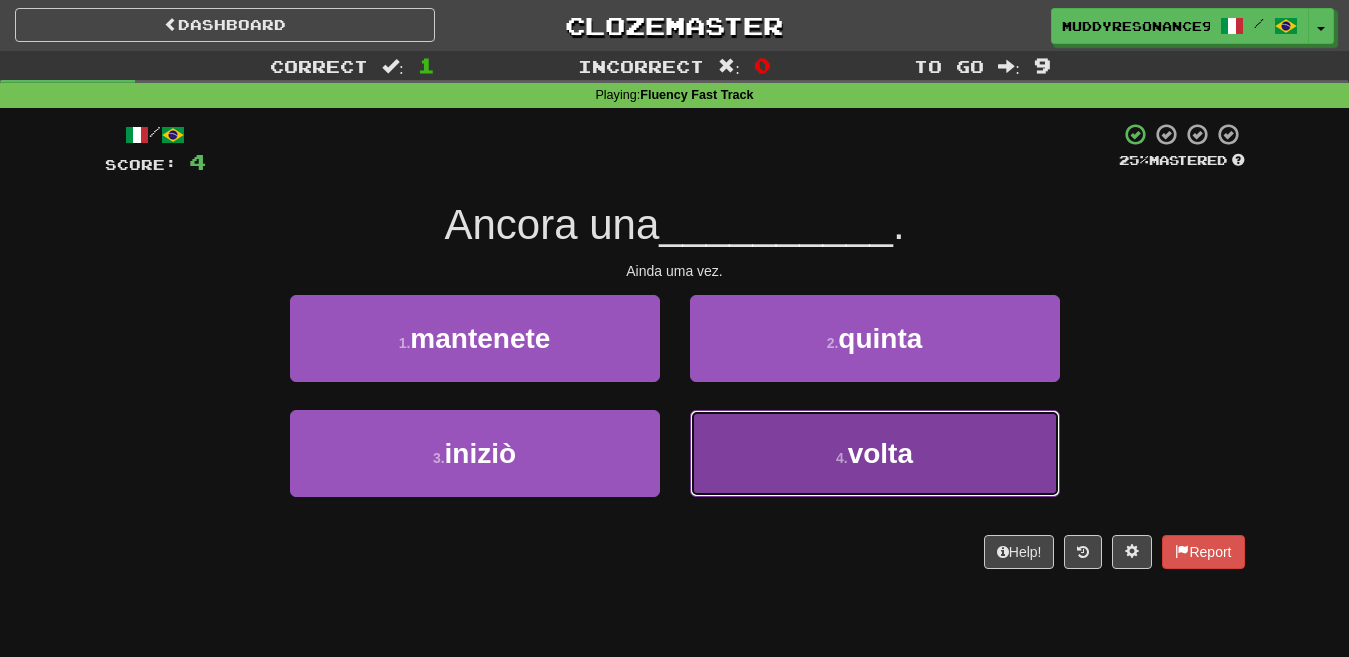 click on "volta" at bounding box center (880, 453) 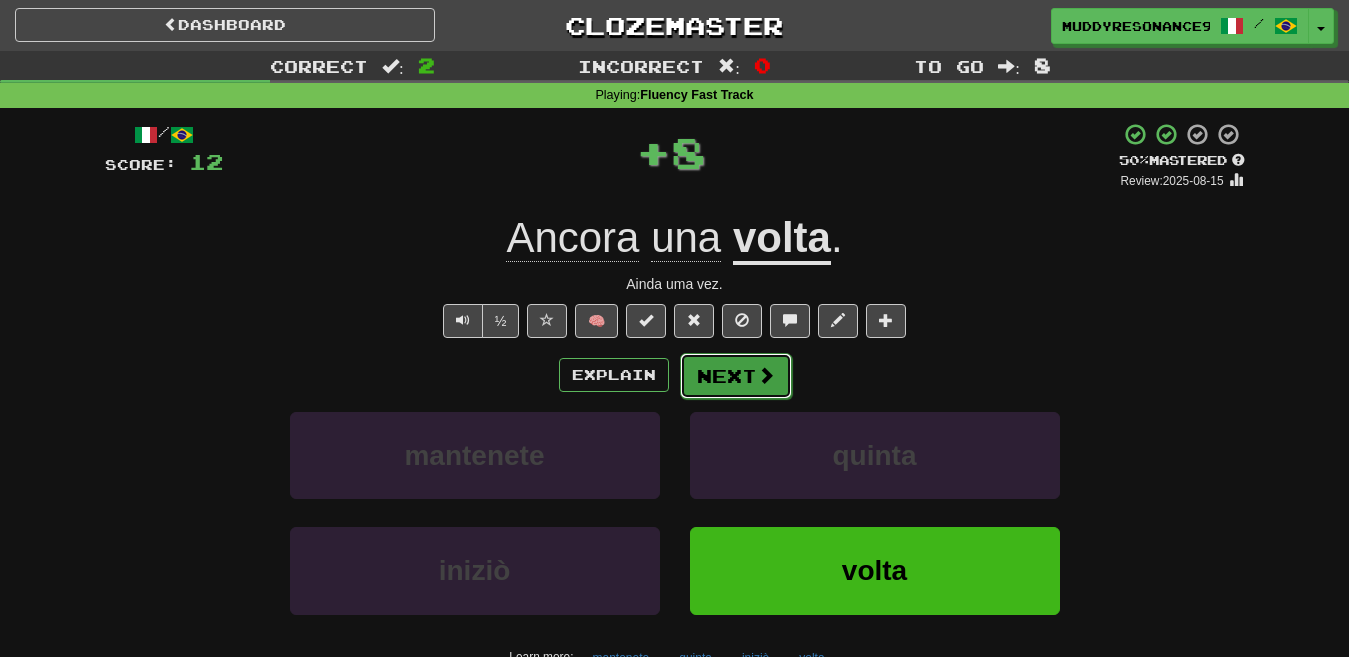 click on "Next" at bounding box center (736, 376) 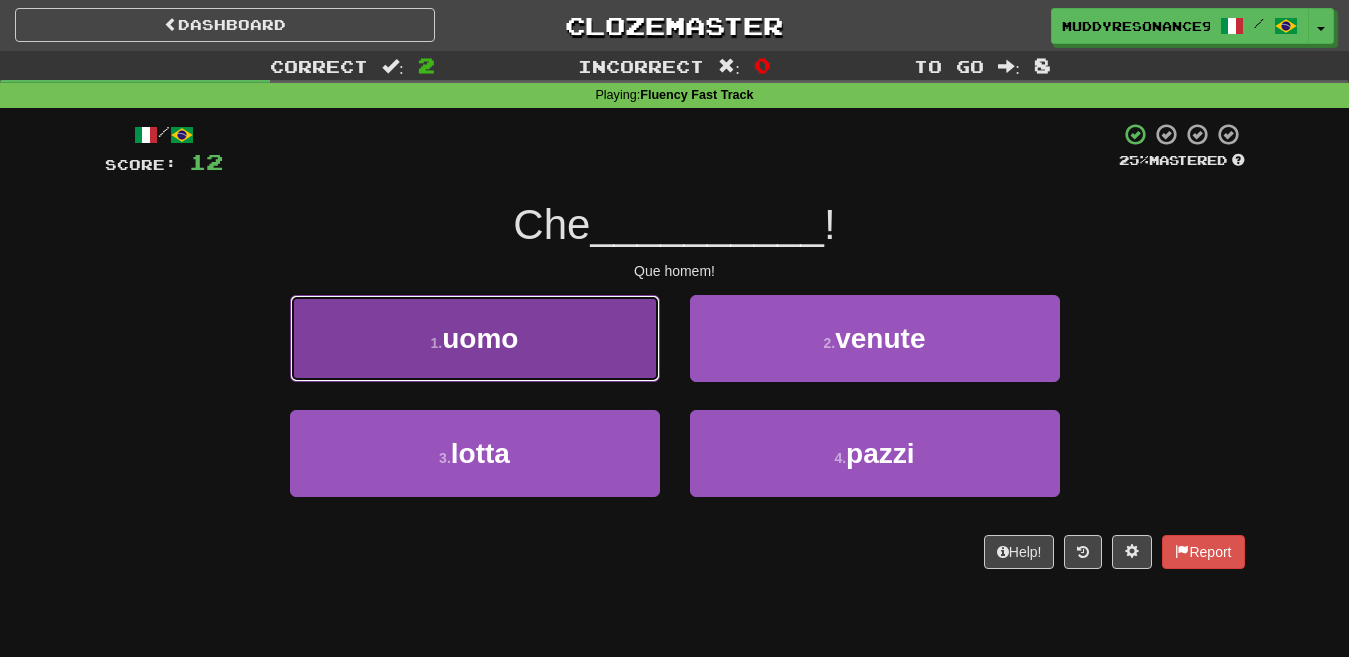 click on "1 . [NAME]" at bounding box center [475, 338] 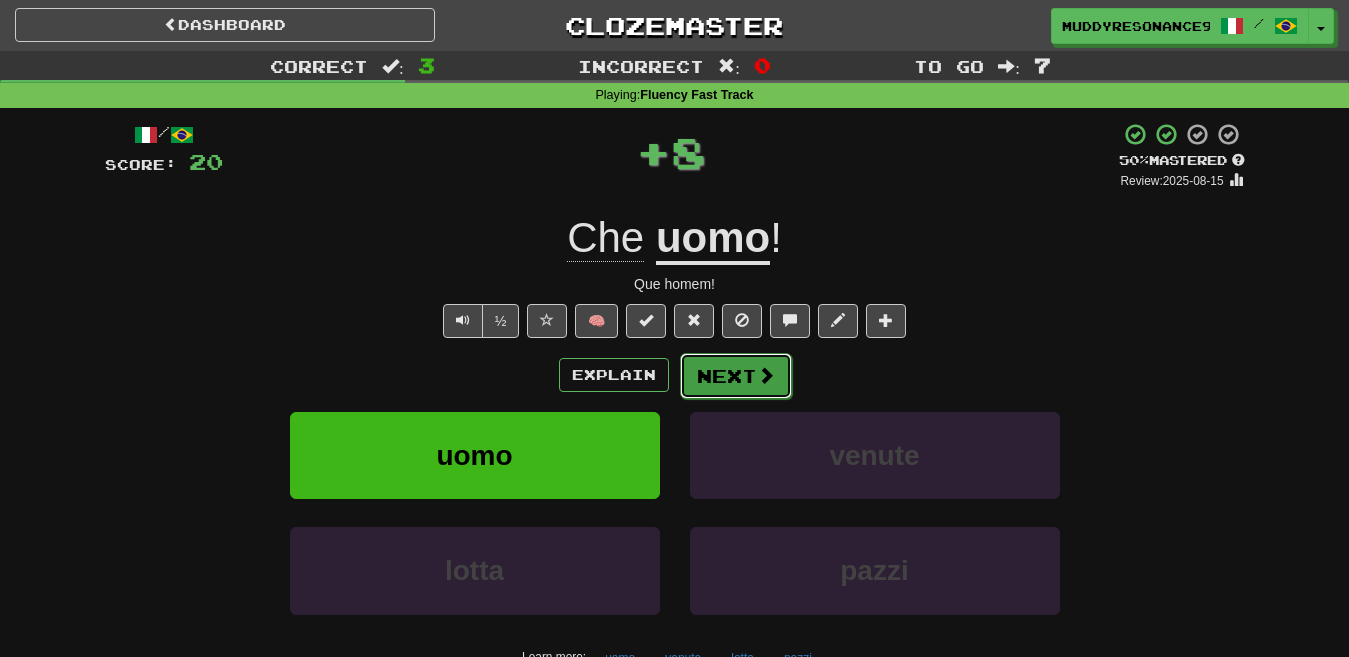 click on "Next" at bounding box center [736, 376] 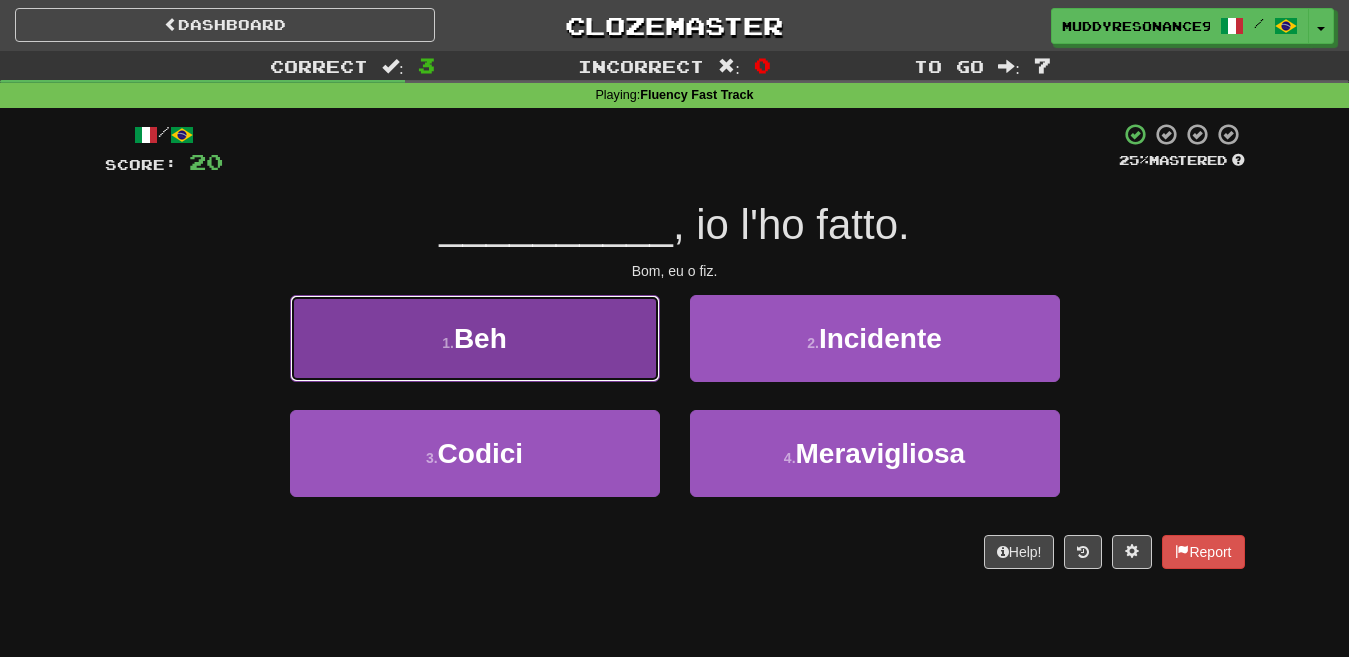 click on "1 . [NAME]" at bounding box center (475, 338) 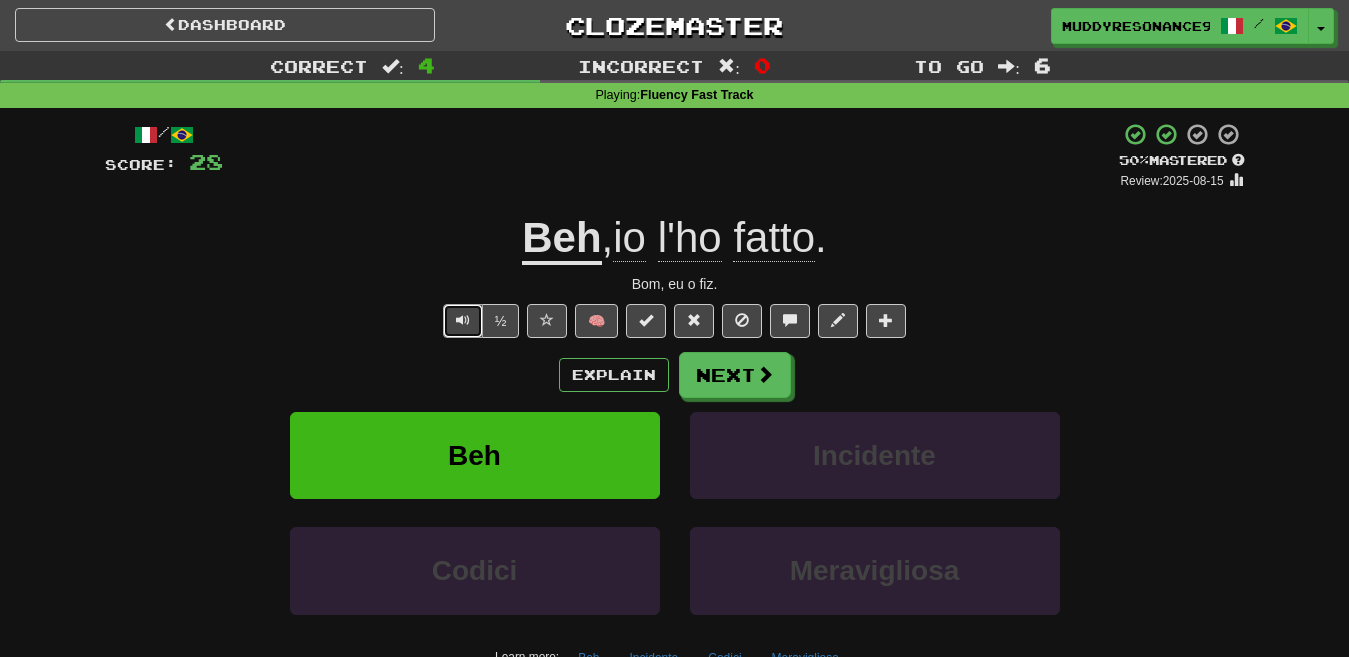 click at bounding box center [463, 321] 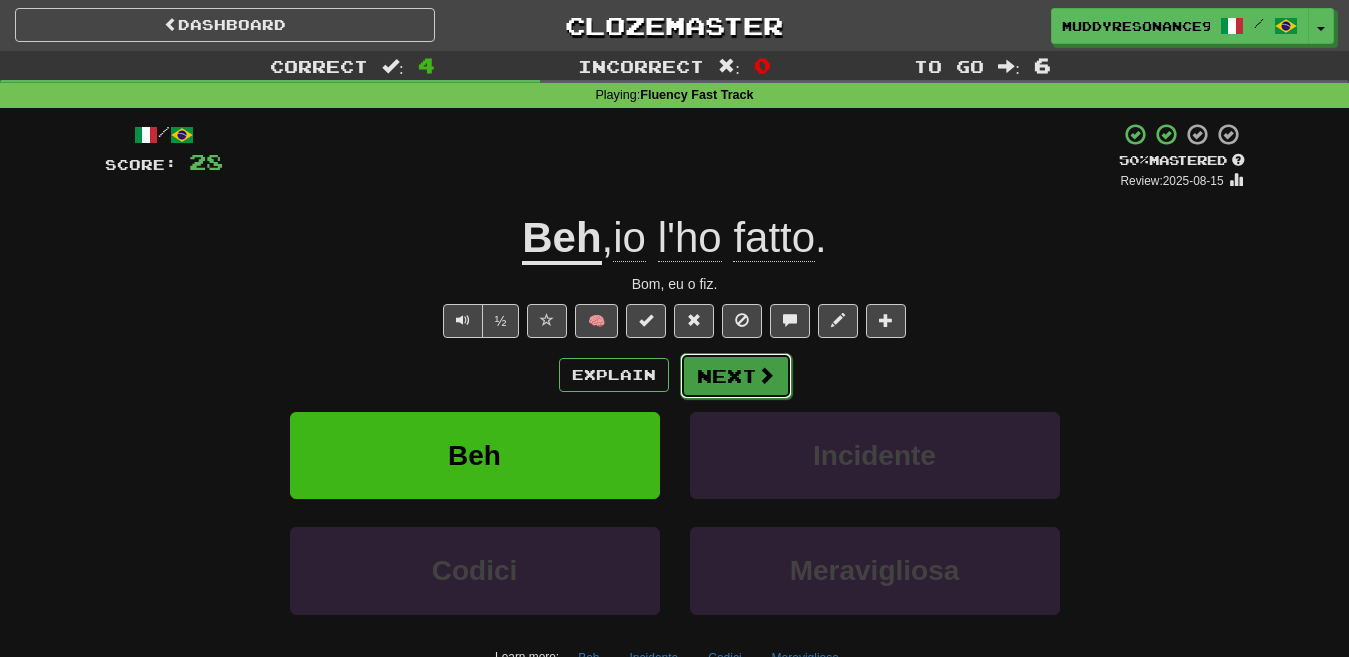 click at bounding box center [766, 375] 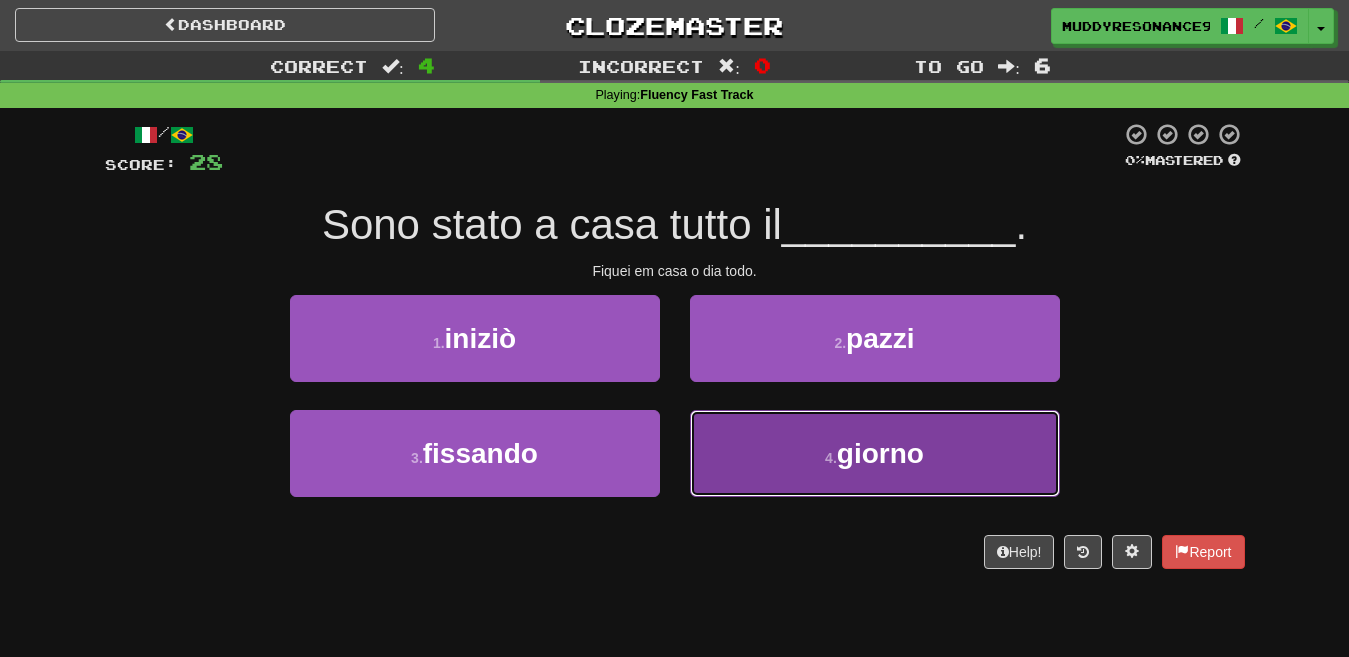click on "giorno" at bounding box center (880, 453) 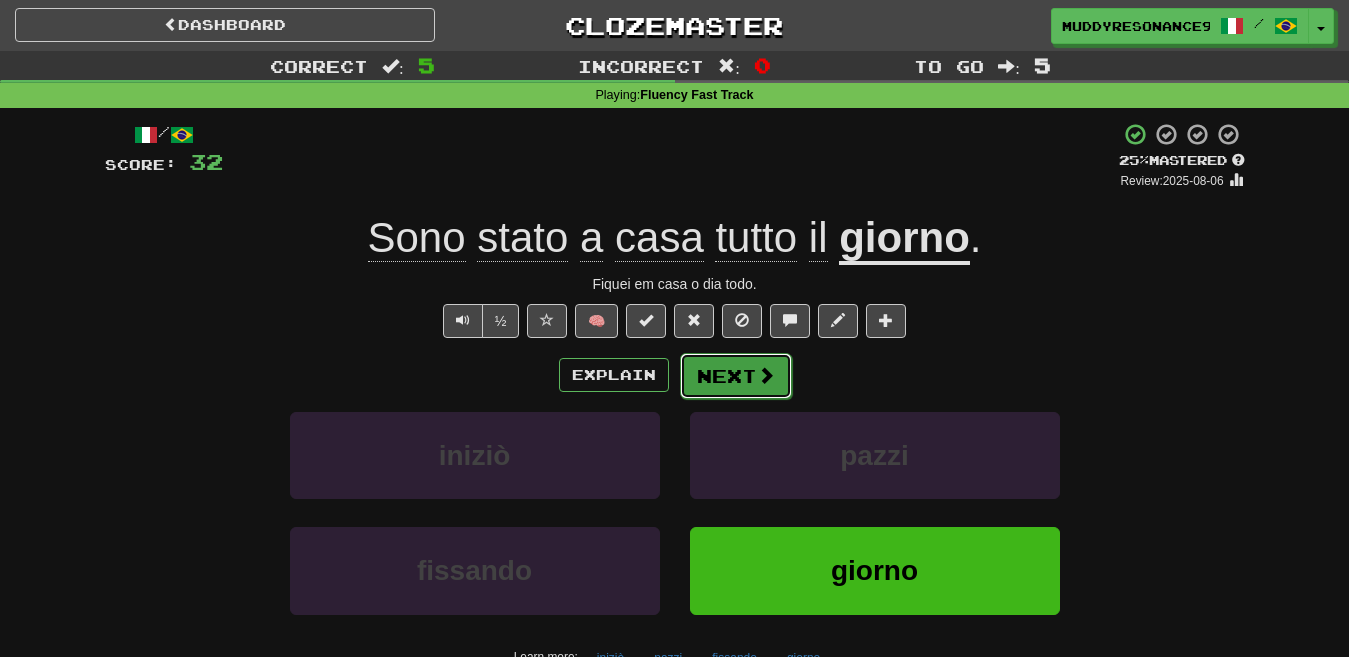 click at bounding box center (766, 375) 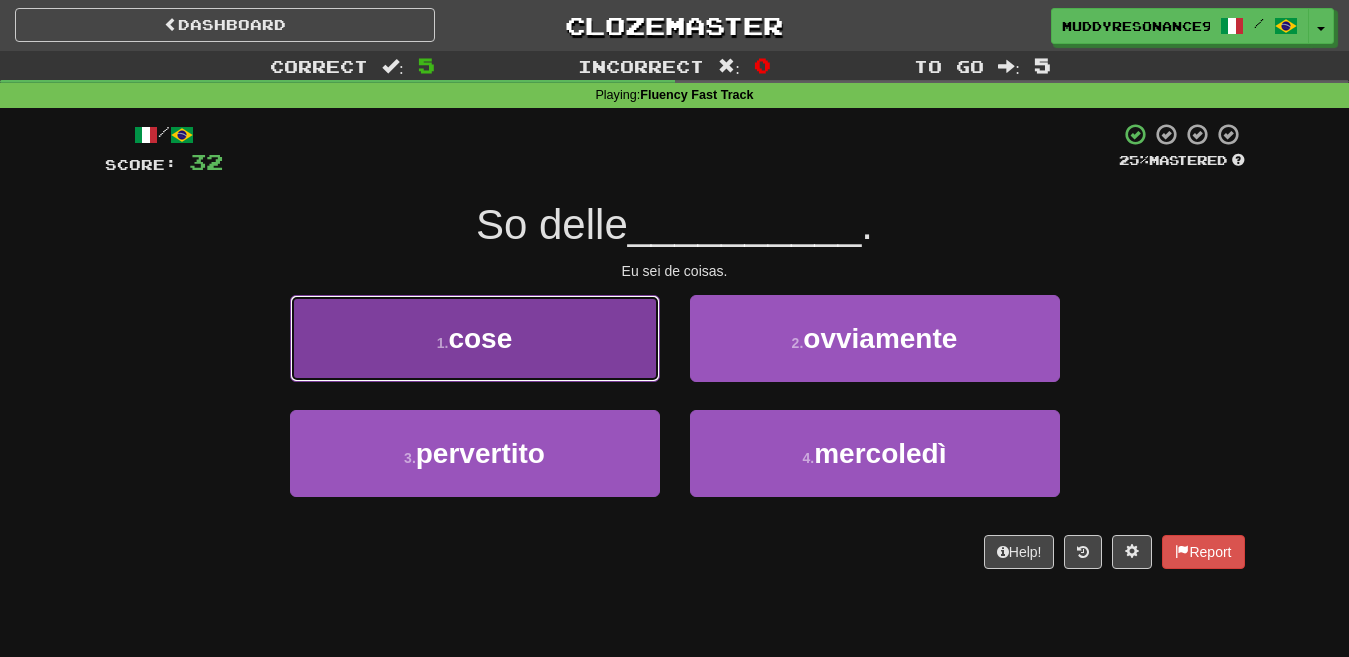 click on "1 .  cose" at bounding box center [475, 338] 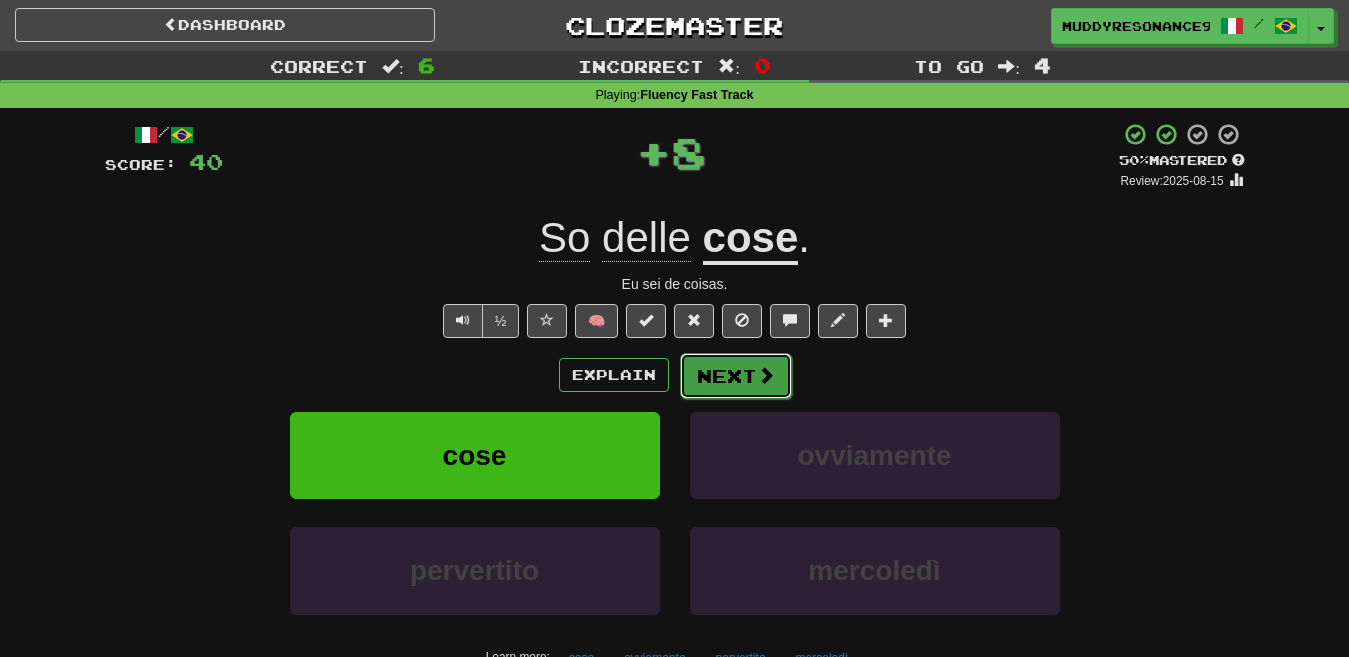 click on "Next" at bounding box center [736, 376] 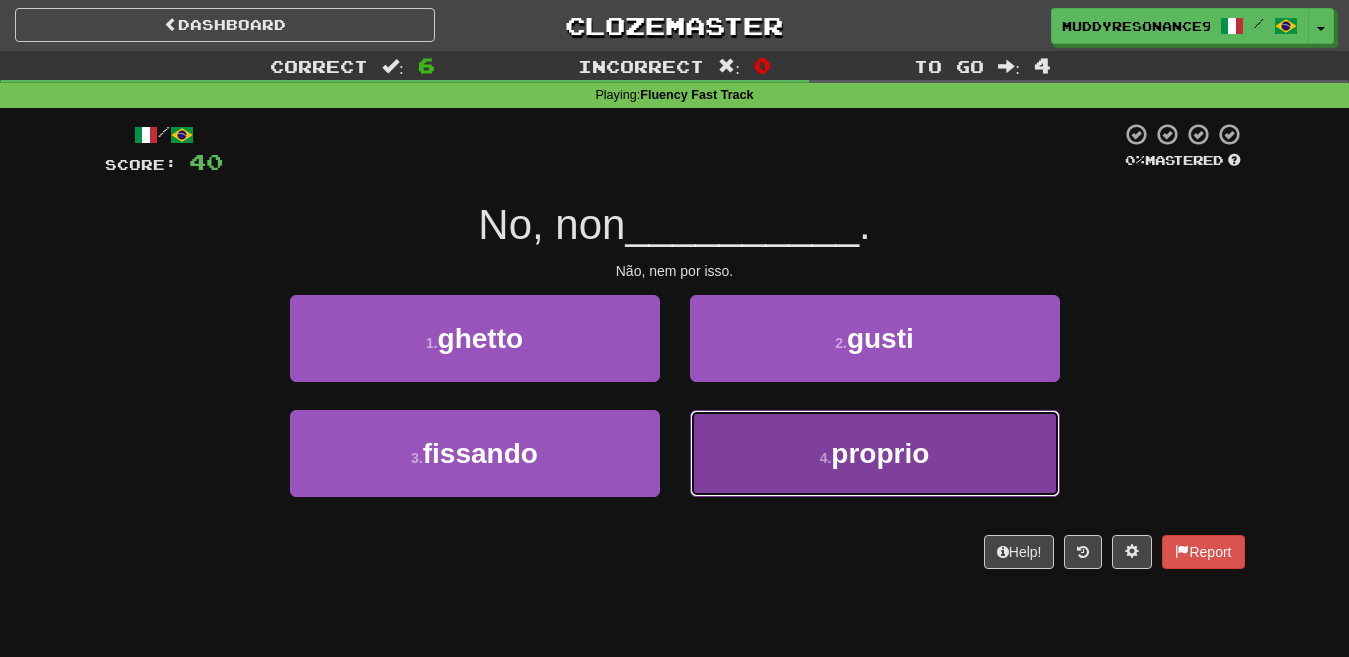 click on "proprio" at bounding box center (880, 453) 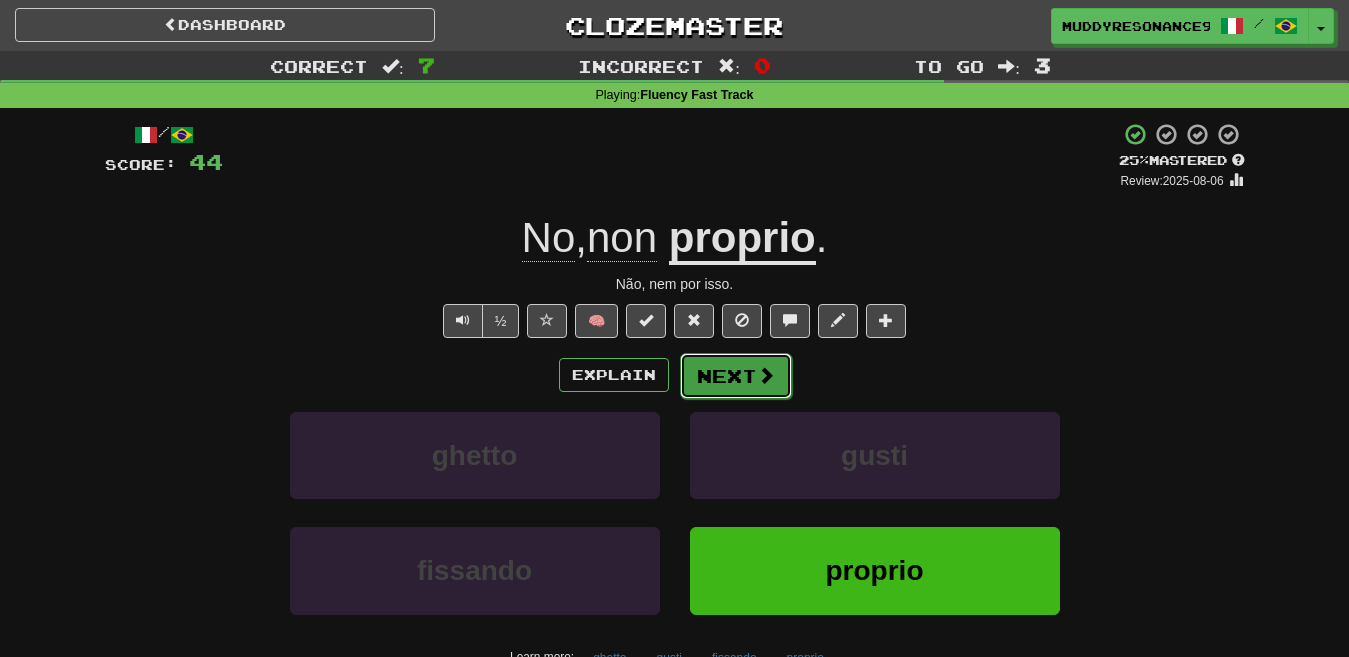 click on "Next" at bounding box center (736, 376) 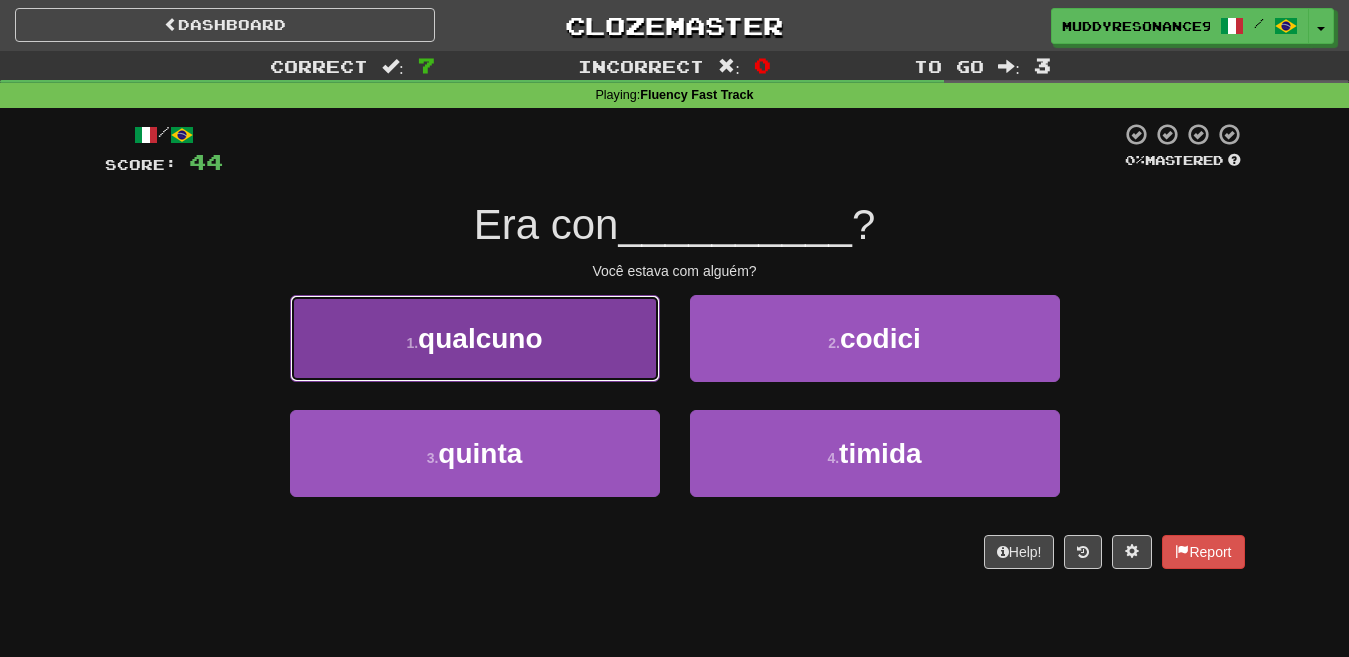click on "1 .  qualcuno" at bounding box center [475, 338] 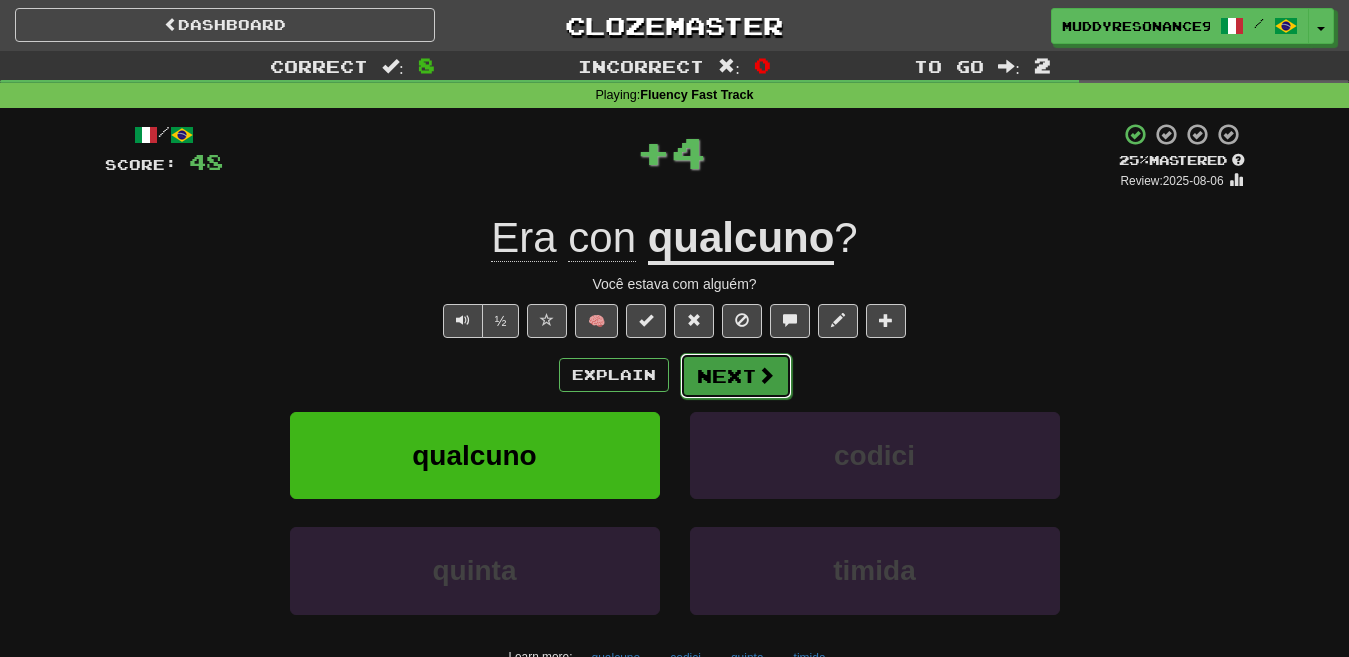 click at bounding box center [766, 375] 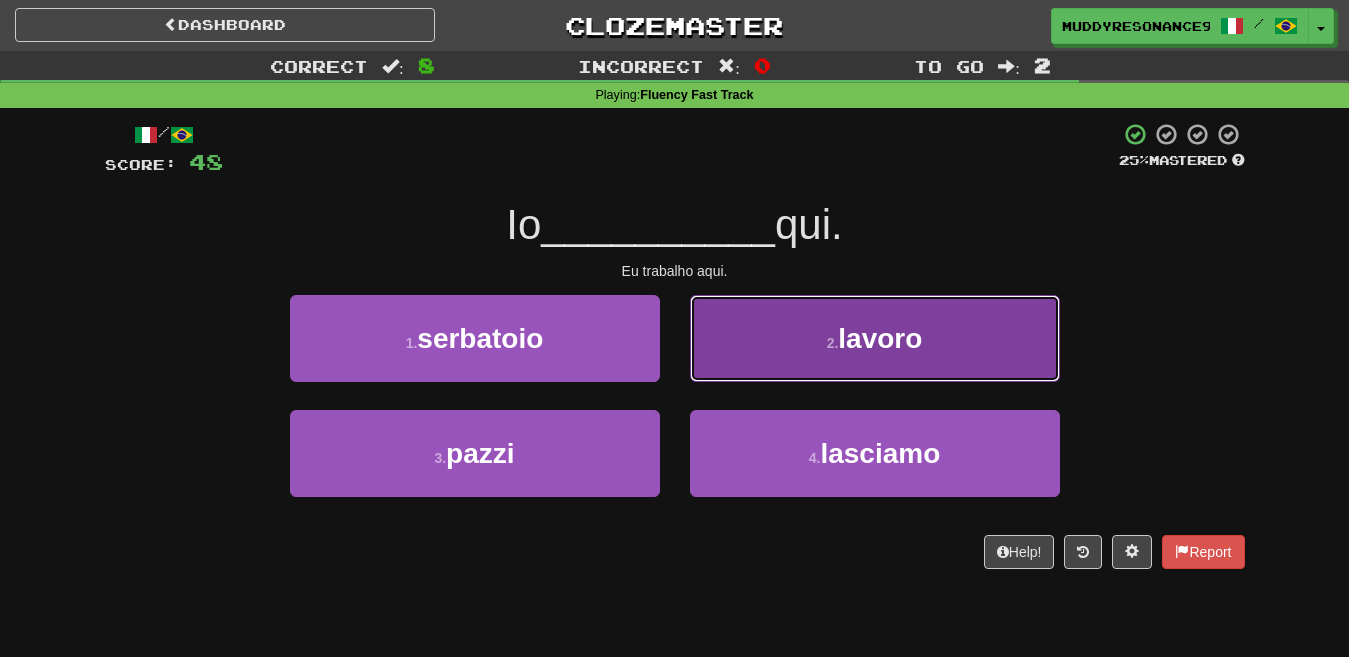 click on "lavoro" at bounding box center [880, 338] 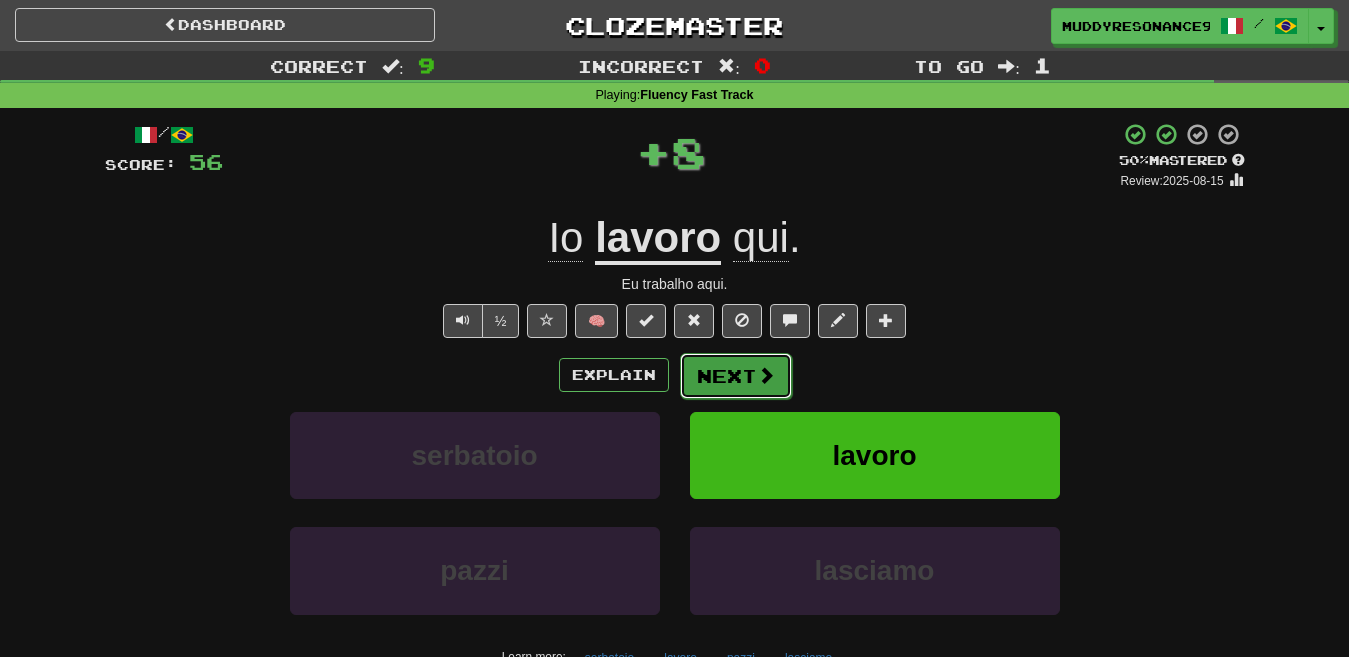 click on "Next" at bounding box center (736, 376) 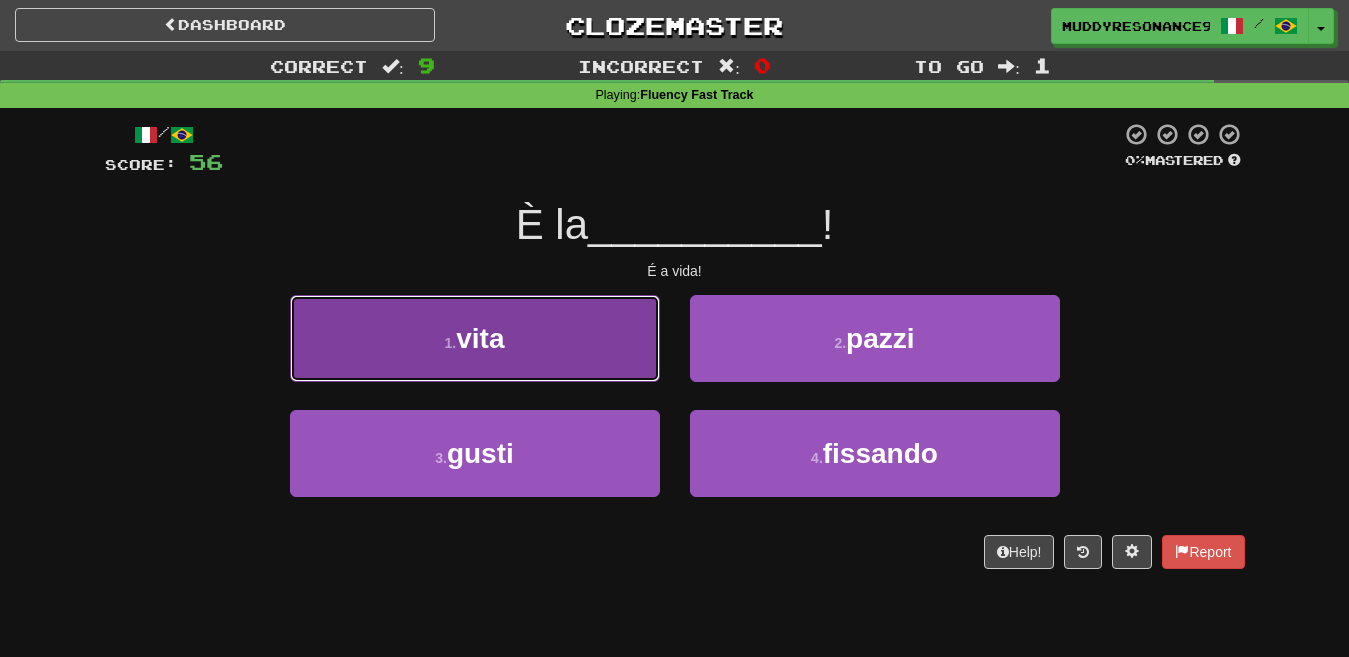 click on "1 .  vita" at bounding box center [475, 338] 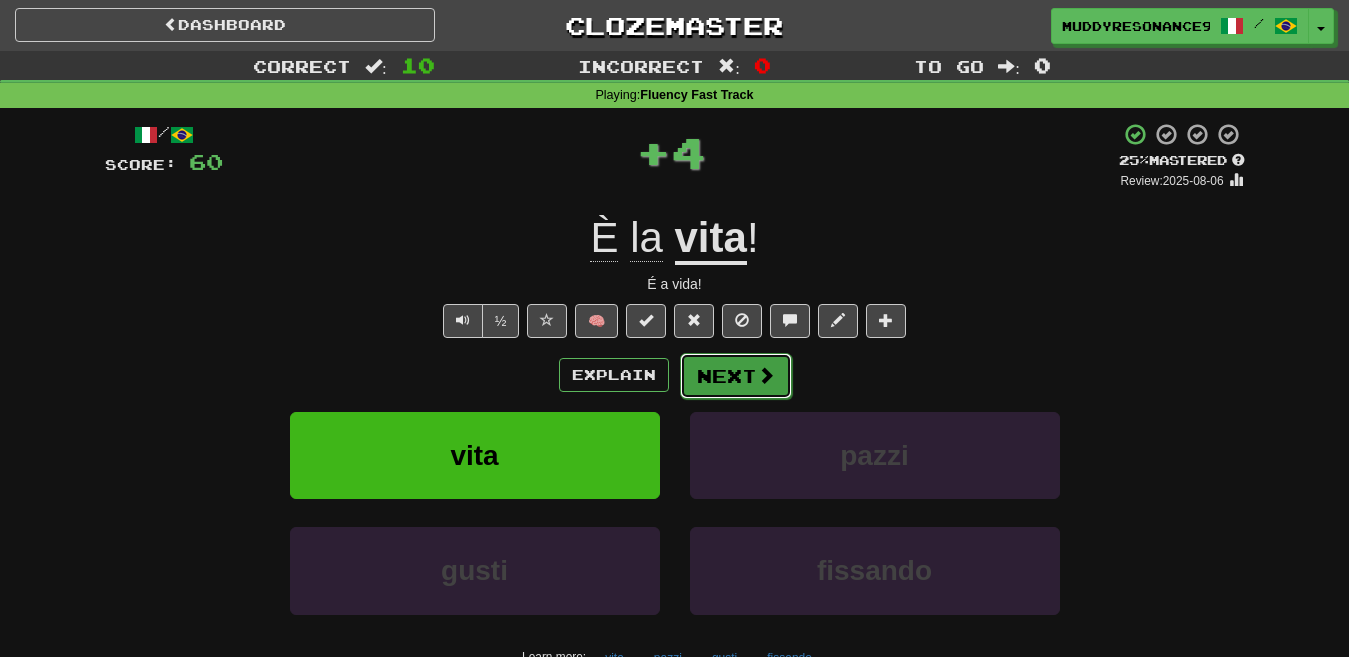 click on "Next" at bounding box center [736, 376] 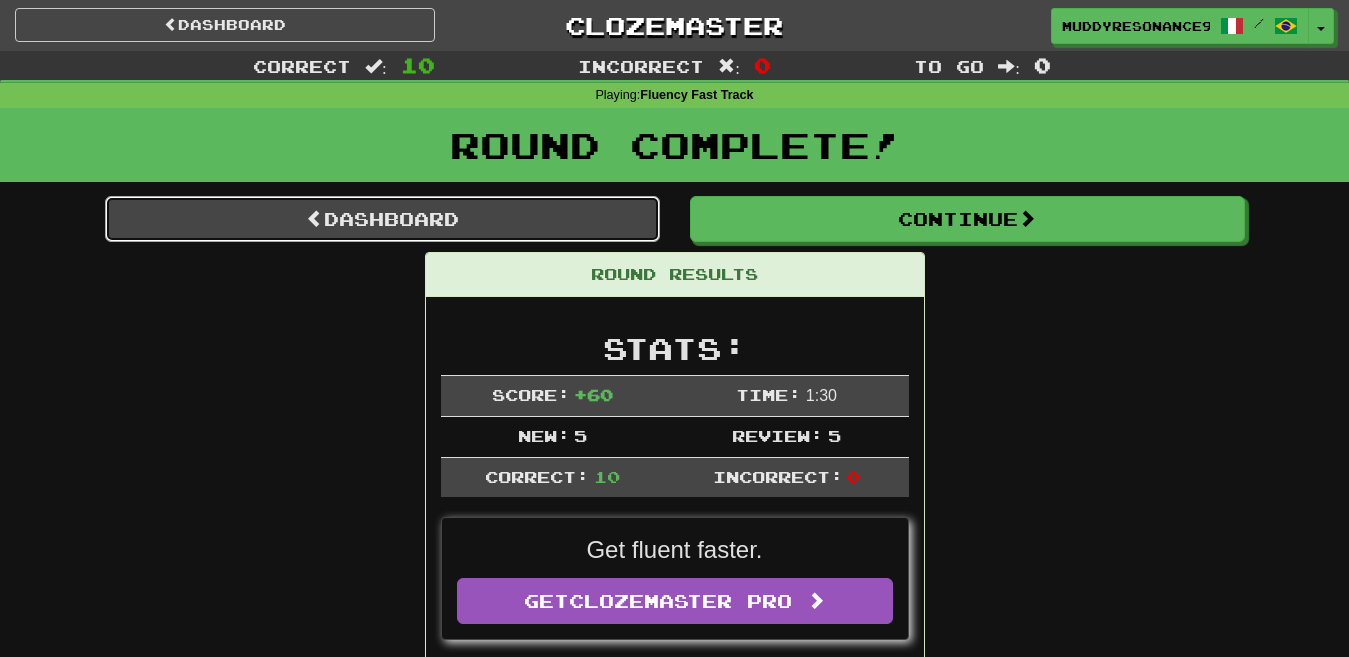 click on "Dashboard" at bounding box center [382, 219] 